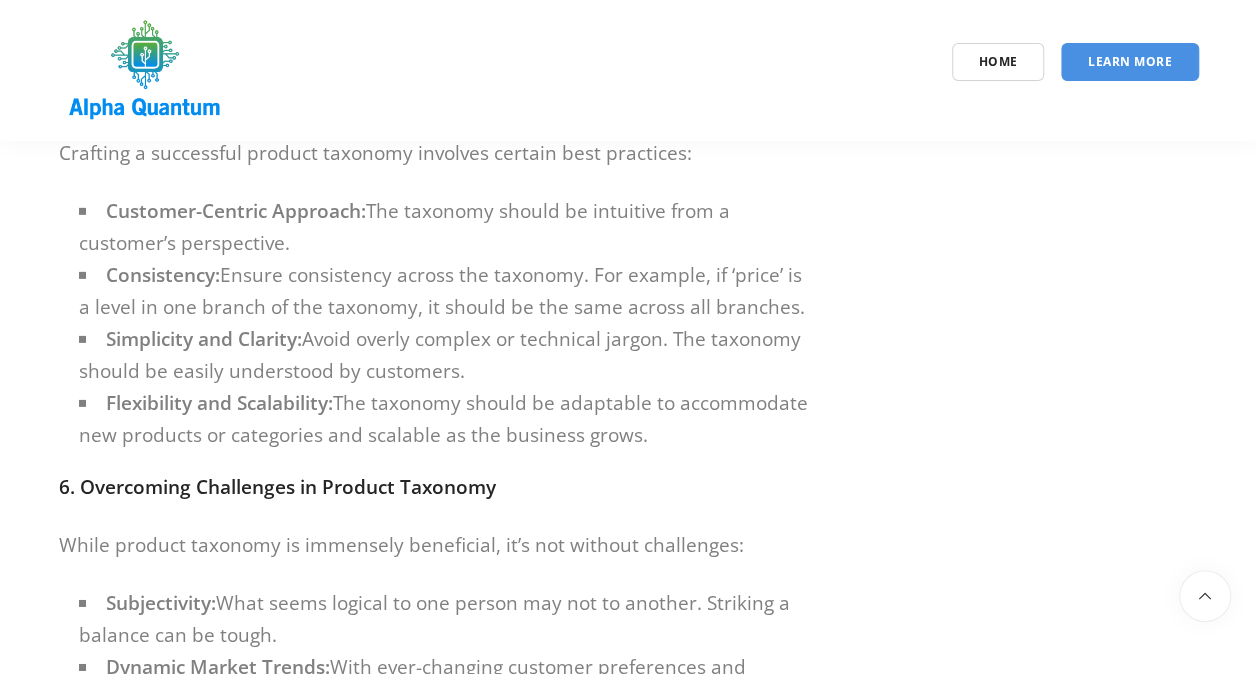 scroll, scrollTop: 3000, scrollLeft: 0, axis: vertical 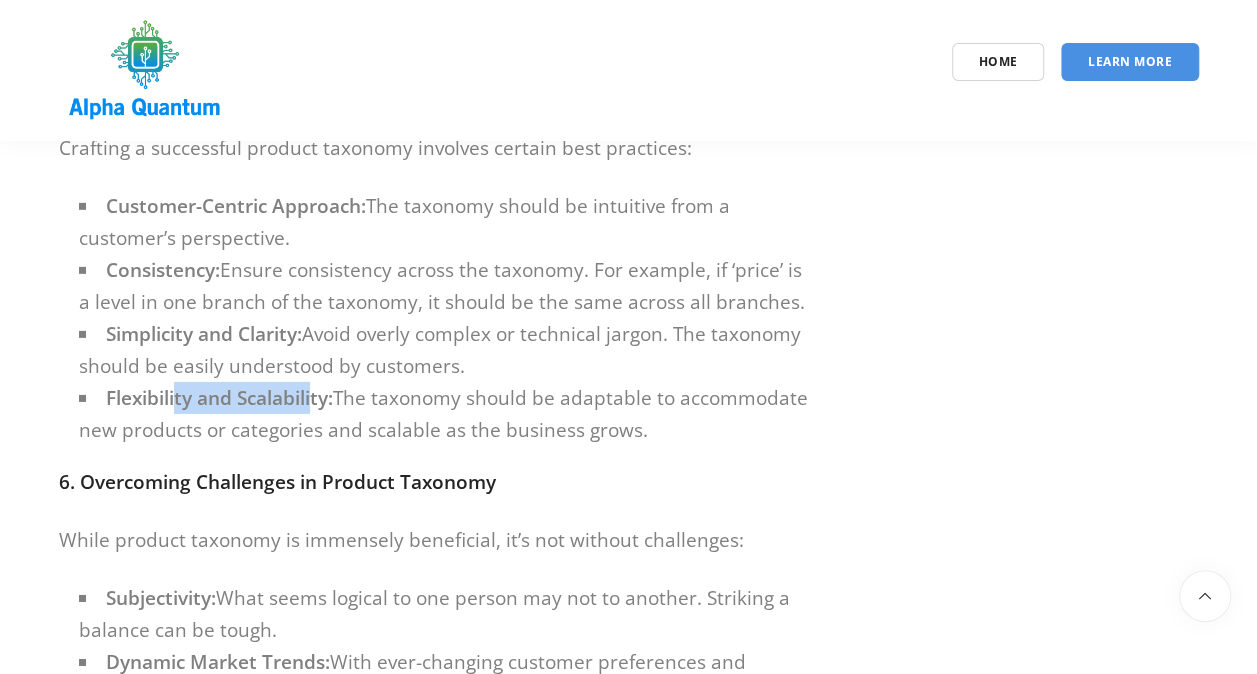 drag, startPoint x: 175, startPoint y: 355, endPoint x: 396, endPoint y: 390, distance: 223.75433 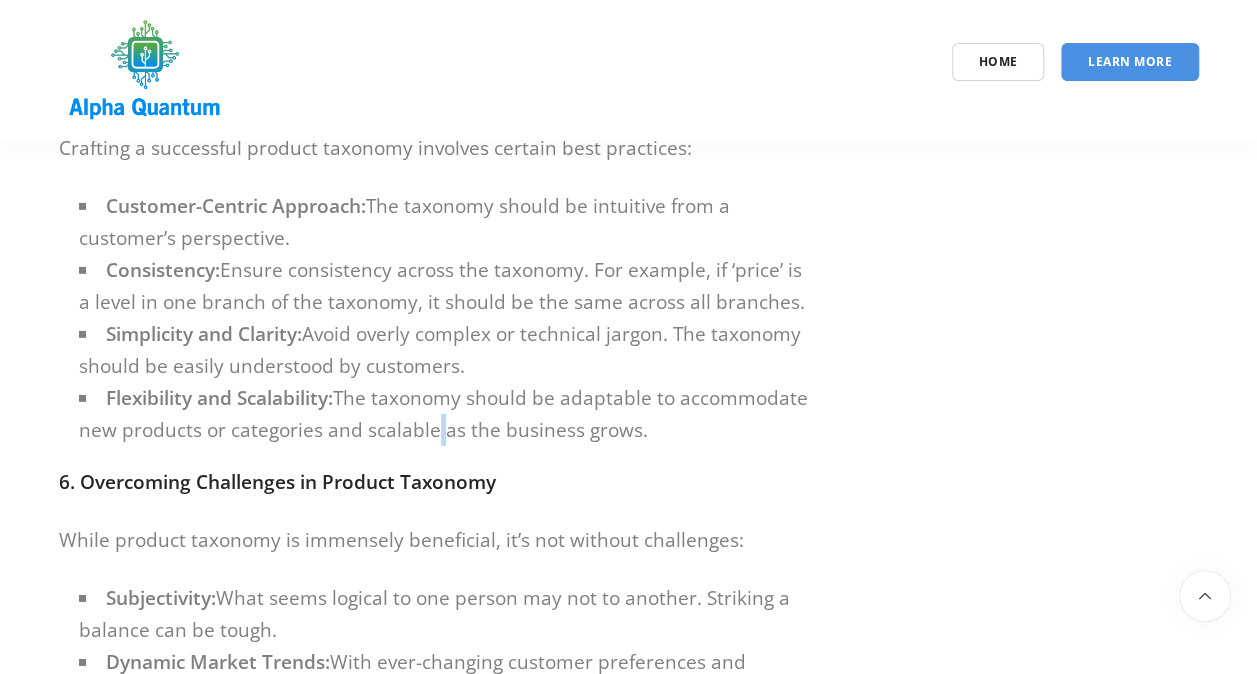 drag, startPoint x: 396, startPoint y: 390, endPoint x: 429, endPoint y: 399, distance: 34.20526 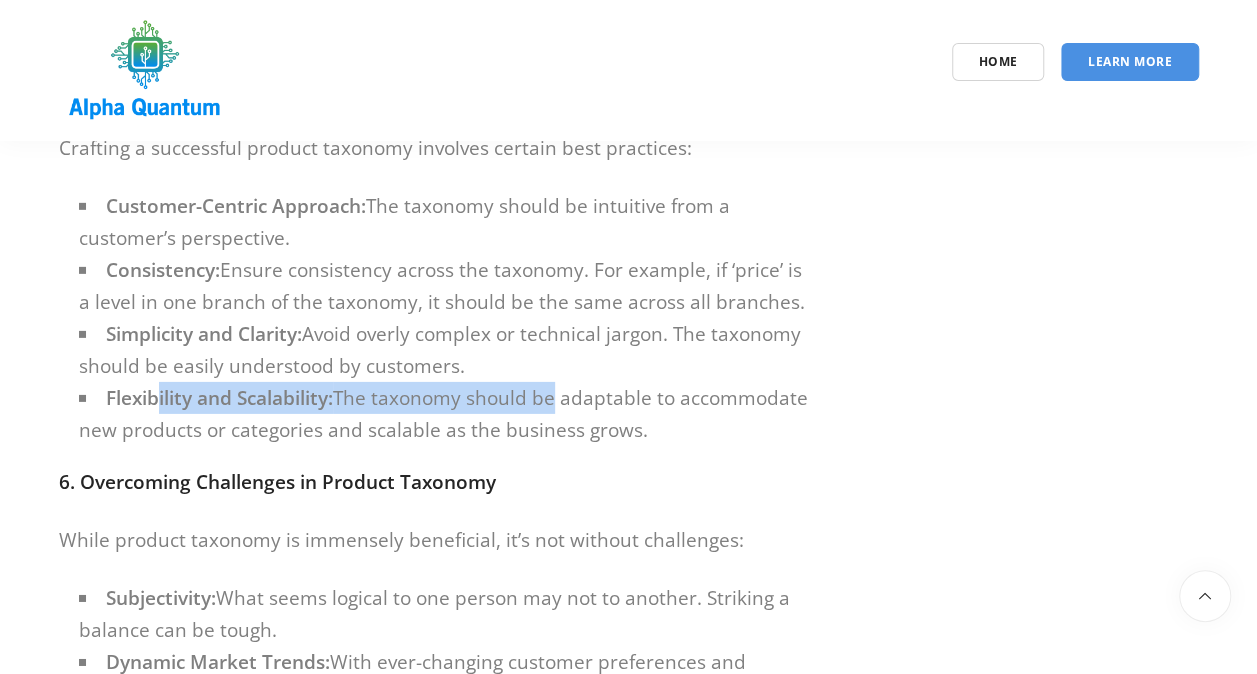 drag, startPoint x: 429, startPoint y: 399, endPoint x: 544, endPoint y: 374, distance: 117.68602 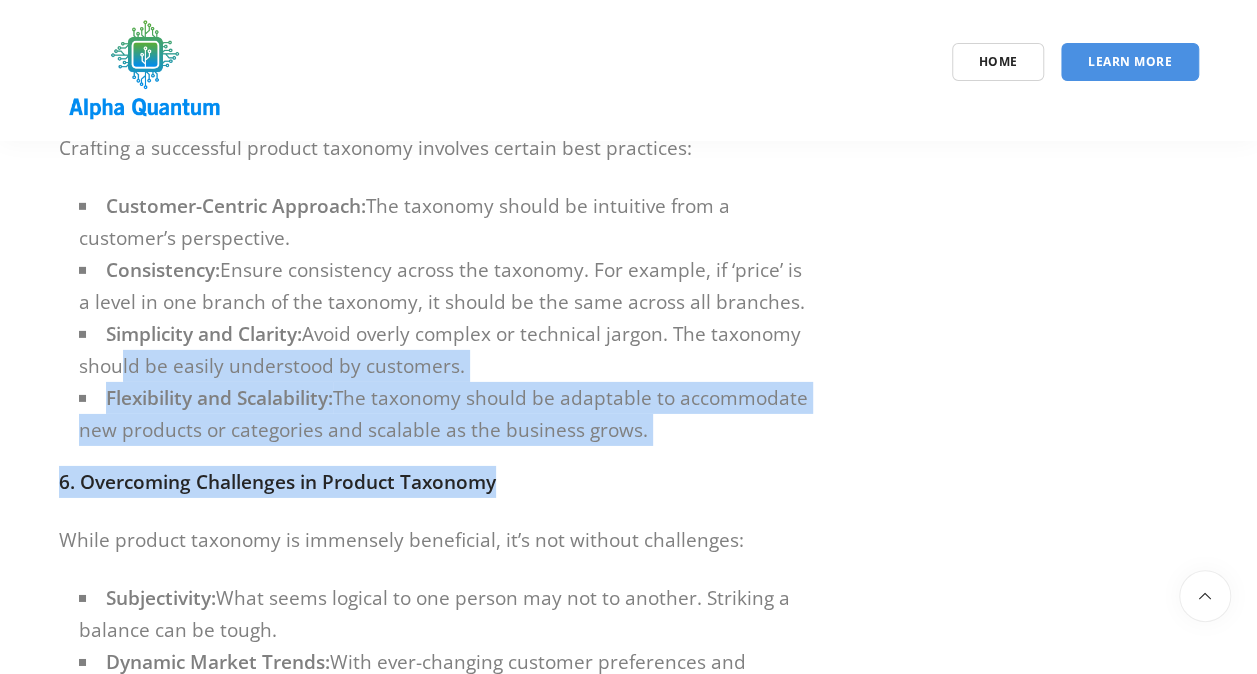drag, startPoint x: 640, startPoint y: 412, endPoint x: 100, endPoint y: 316, distance: 548.467 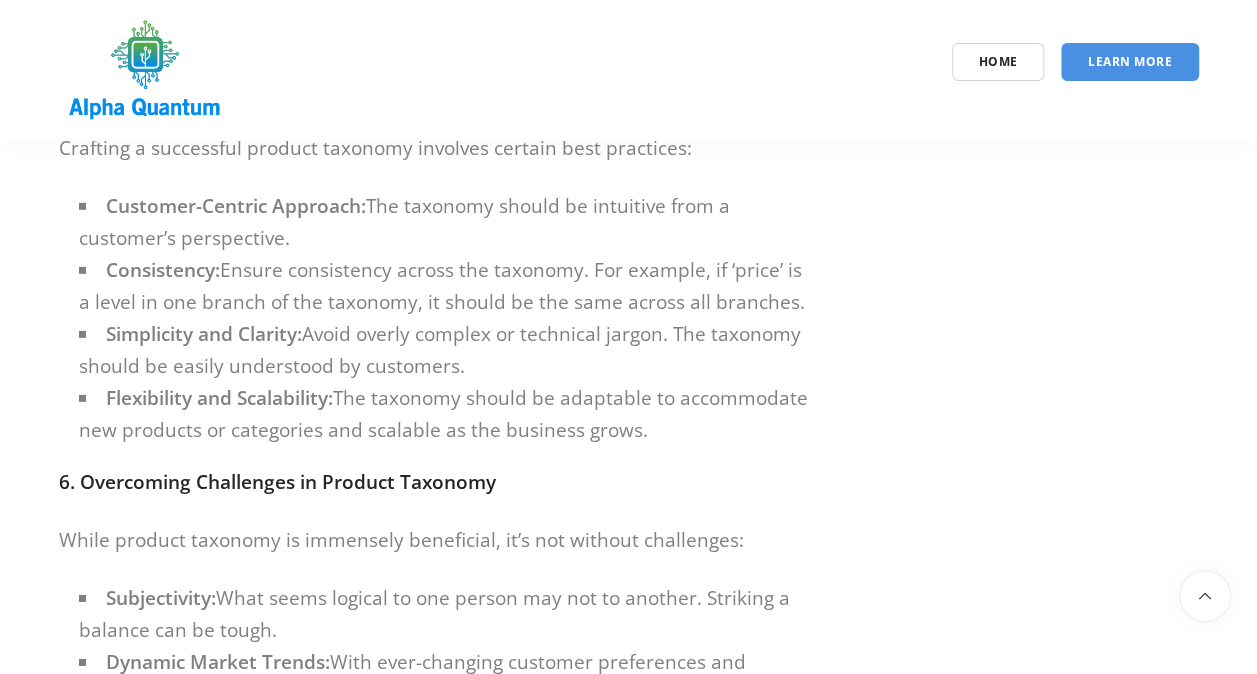 drag, startPoint x: 100, startPoint y: 316, endPoint x: 84, endPoint y: 303, distance: 20.615528 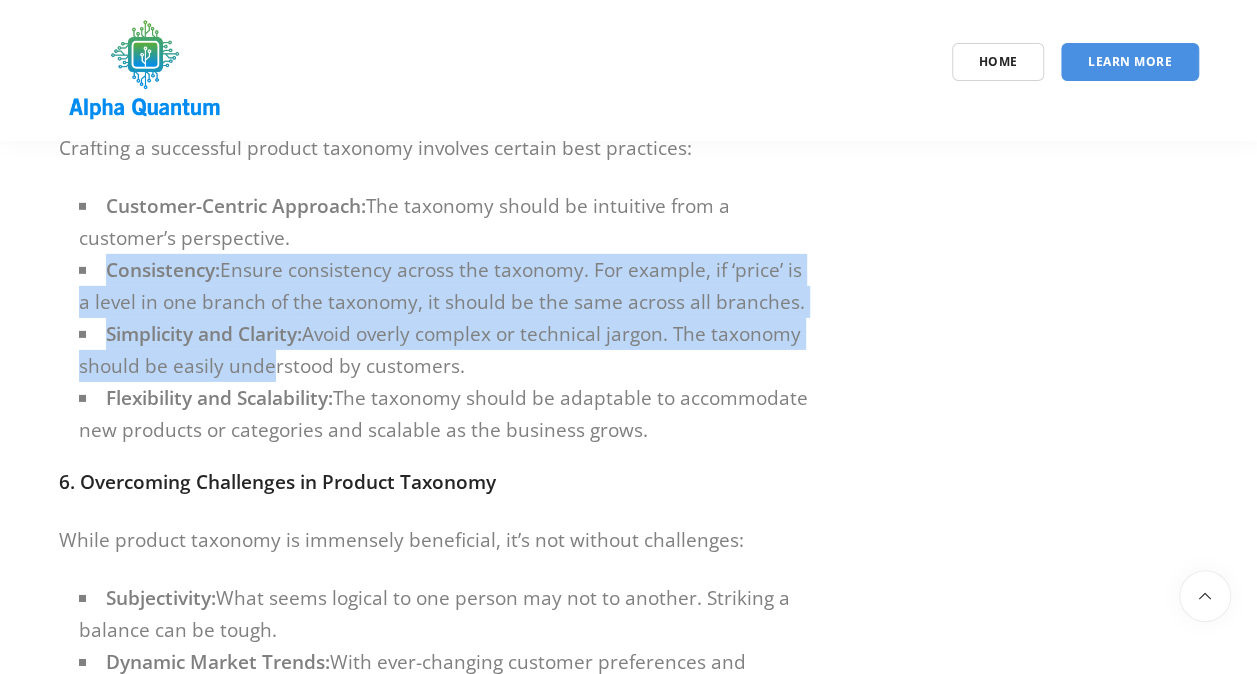 drag, startPoint x: 86, startPoint y: 247, endPoint x: 453, endPoint y: 390, distance: 393.8756 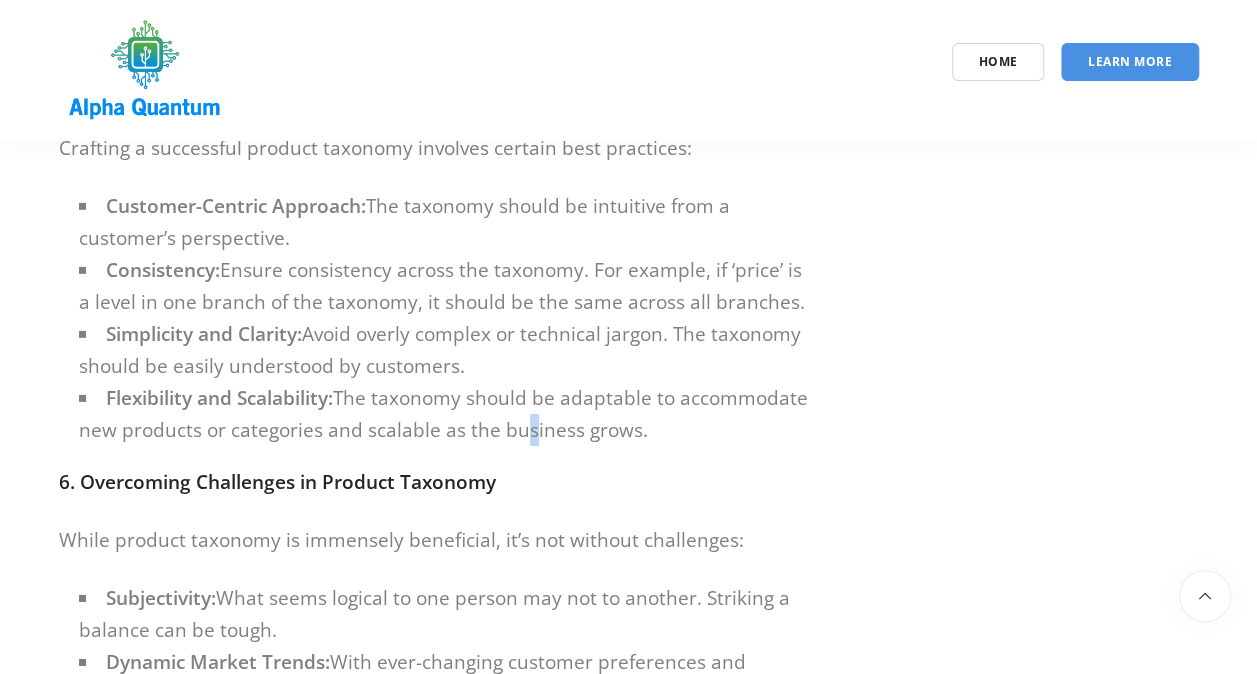 drag, startPoint x: 453, startPoint y: 390, endPoint x: 516, endPoint y: 409, distance: 65.802734 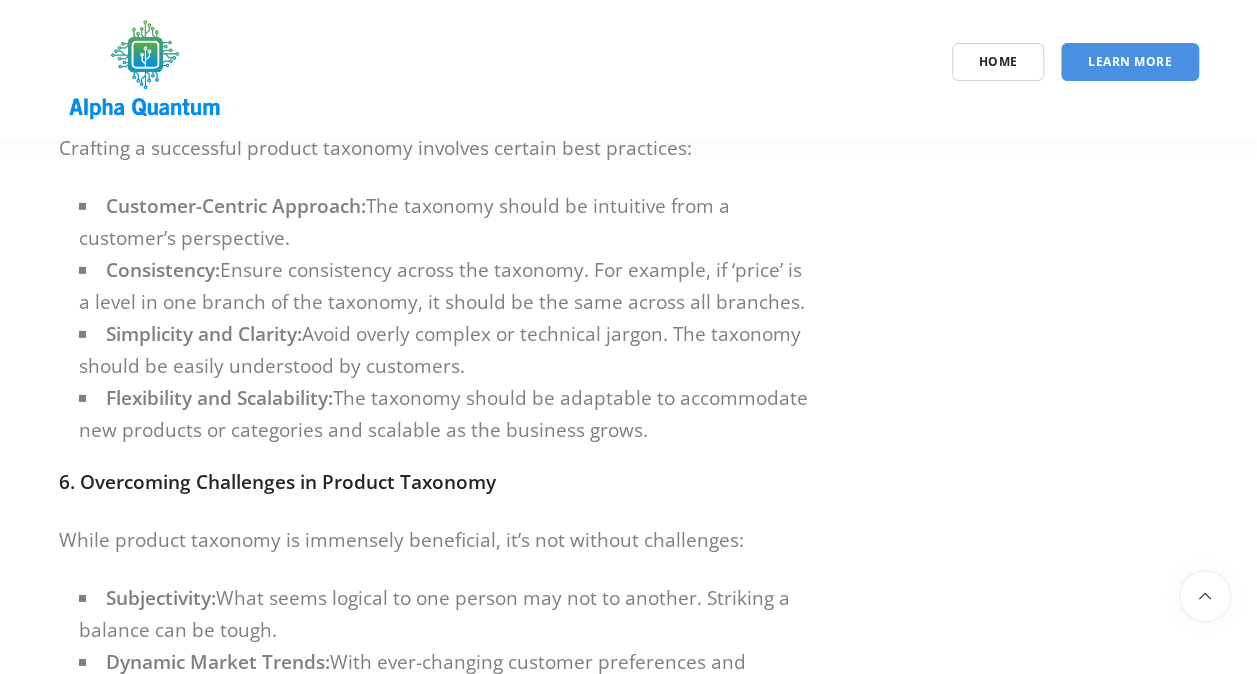 drag, startPoint x: 516, startPoint y: 409, endPoint x: 126, endPoint y: 356, distance: 393.5848 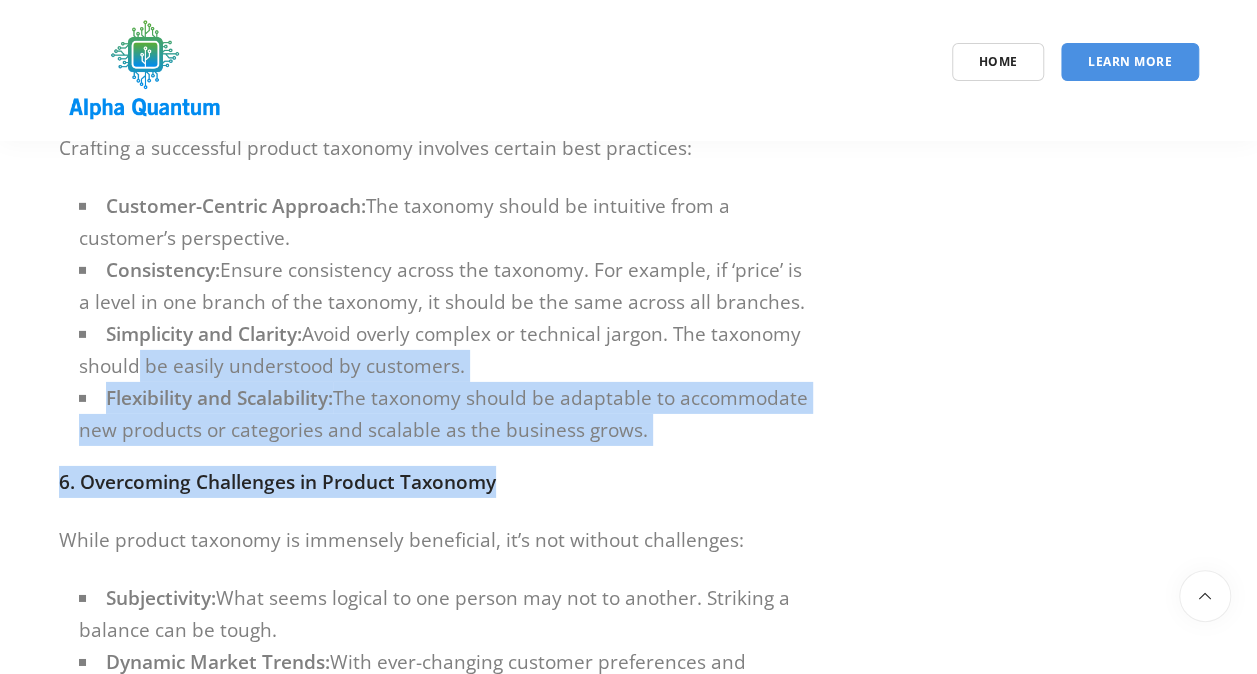 drag, startPoint x: 150, startPoint y: 332, endPoint x: 541, endPoint y: 444, distance: 406.72473 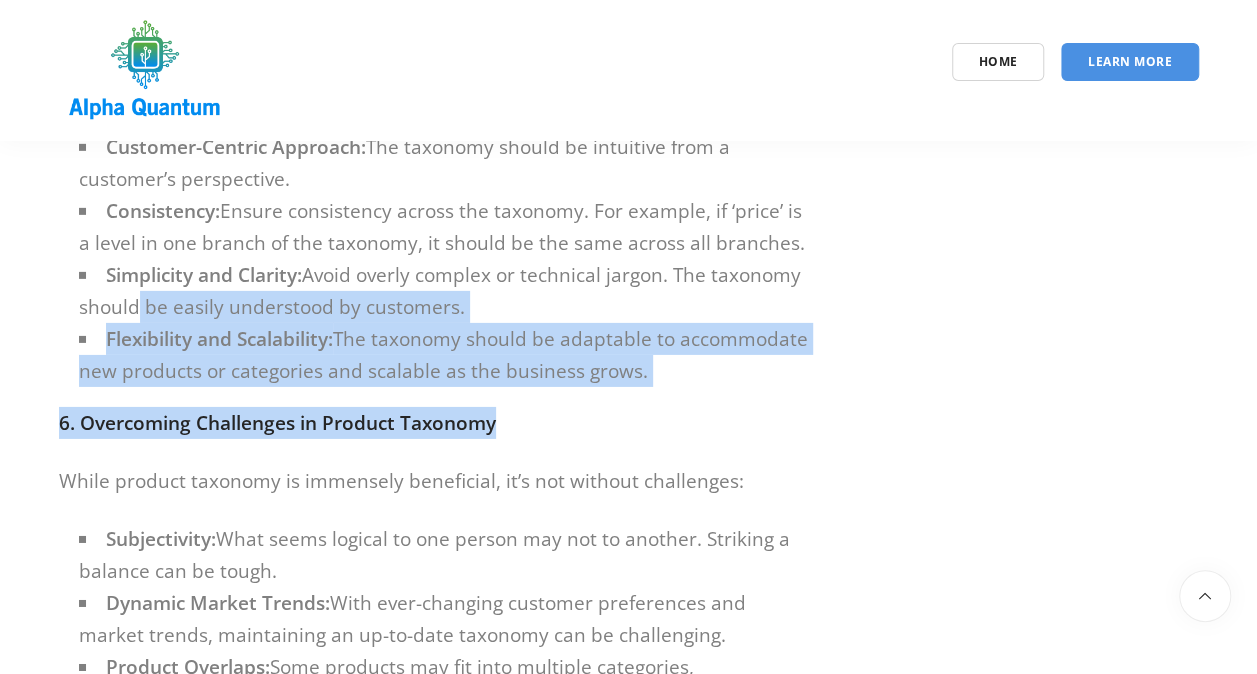 scroll, scrollTop: 3100, scrollLeft: 0, axis: vertical 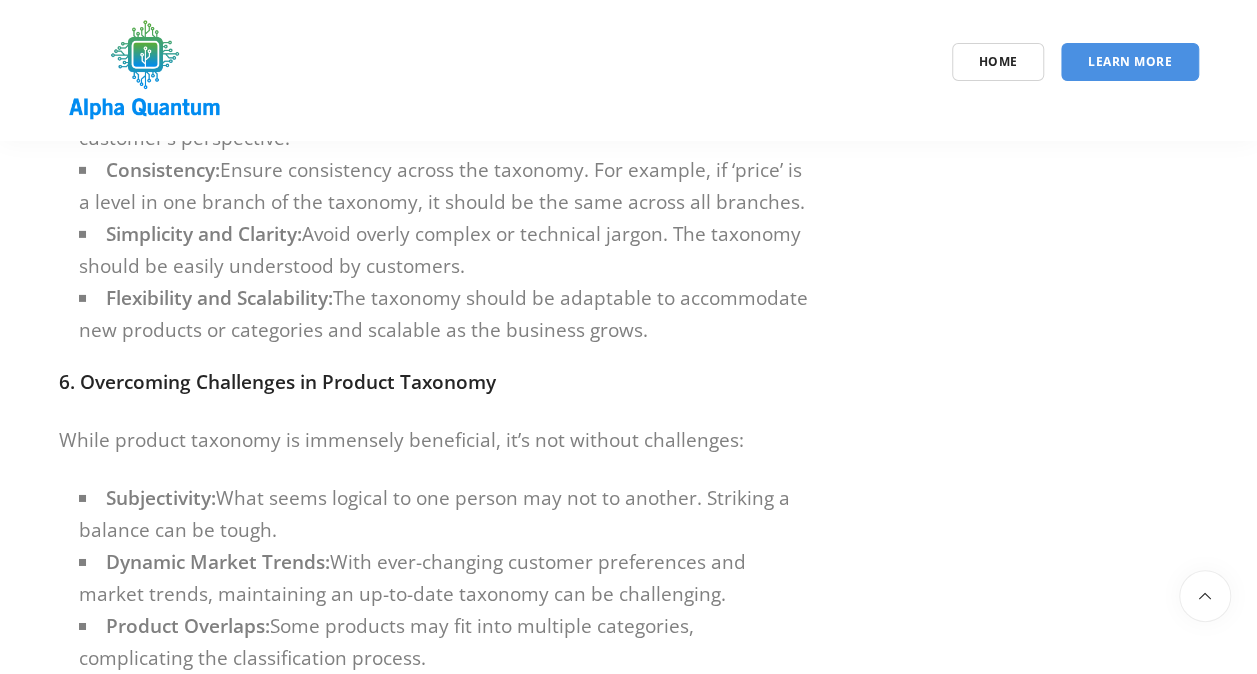 click on "In the labyrinthine world of retail, product taxonomy serves as a crucial map, guiding both customers and retailers alike. It involves the strategic classification of products, making the vast array of items manageable and navigable.
Our company is offering both state of the art custom taxonomy development as well as tailor made AI classifiers, you can learn more about us at   [URL][DOMAIN_NAME]
Our product taxonomy services used with great success by multinational companies, unicorn startups, AdTech, online stores, Saas platforms, individuals and others.
Let’s delve into the intricacies of product taxonomy and explore how it can help streamline retail operations and boost customer satisfaction.
2. Unpacking Product Taxonomy
3. The Significance of Product Taxonomy
A robust product taxonomy offers a multitude of benefits:
Navigation:  It simplifies  product discovery
Inventory Management:
Sales Analysis:
marketing" at bounding box center (434, -380) 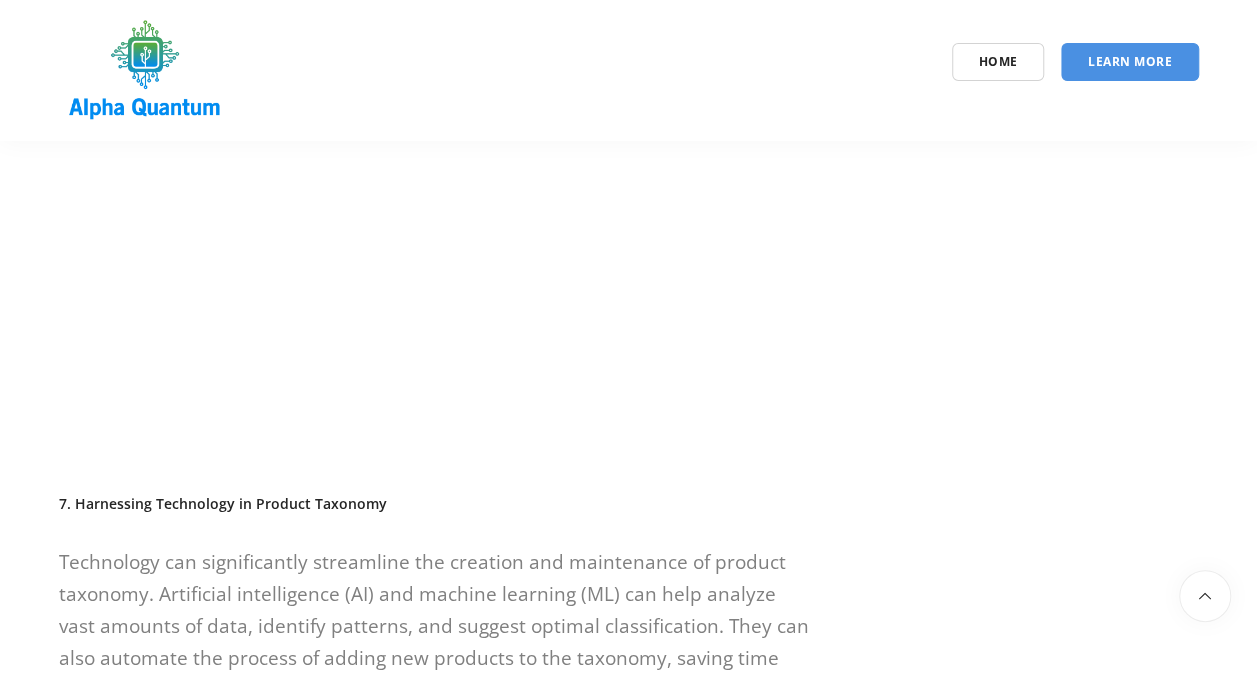 scroll, scrollTop: 4100, scrollLeft: 0, axis: vertical 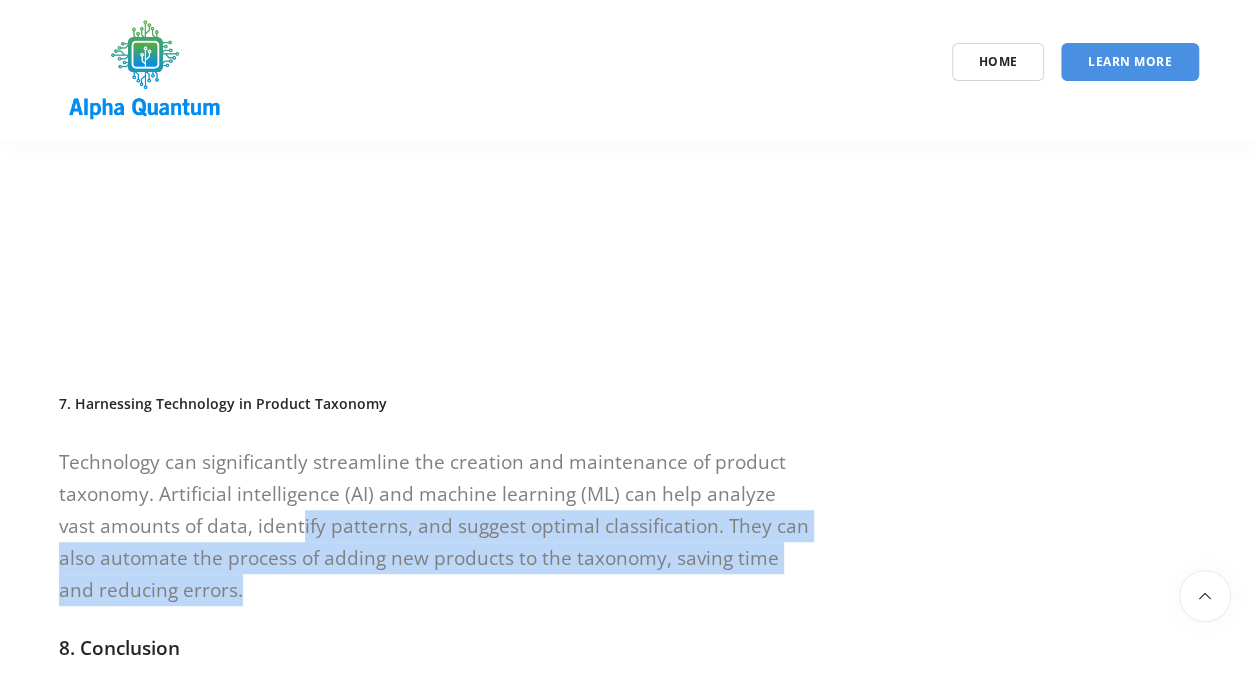 drag, startPoint x: 260, startPoint y: 498, endPoint x: 413, endPoint y: 550, distance: 161.59517 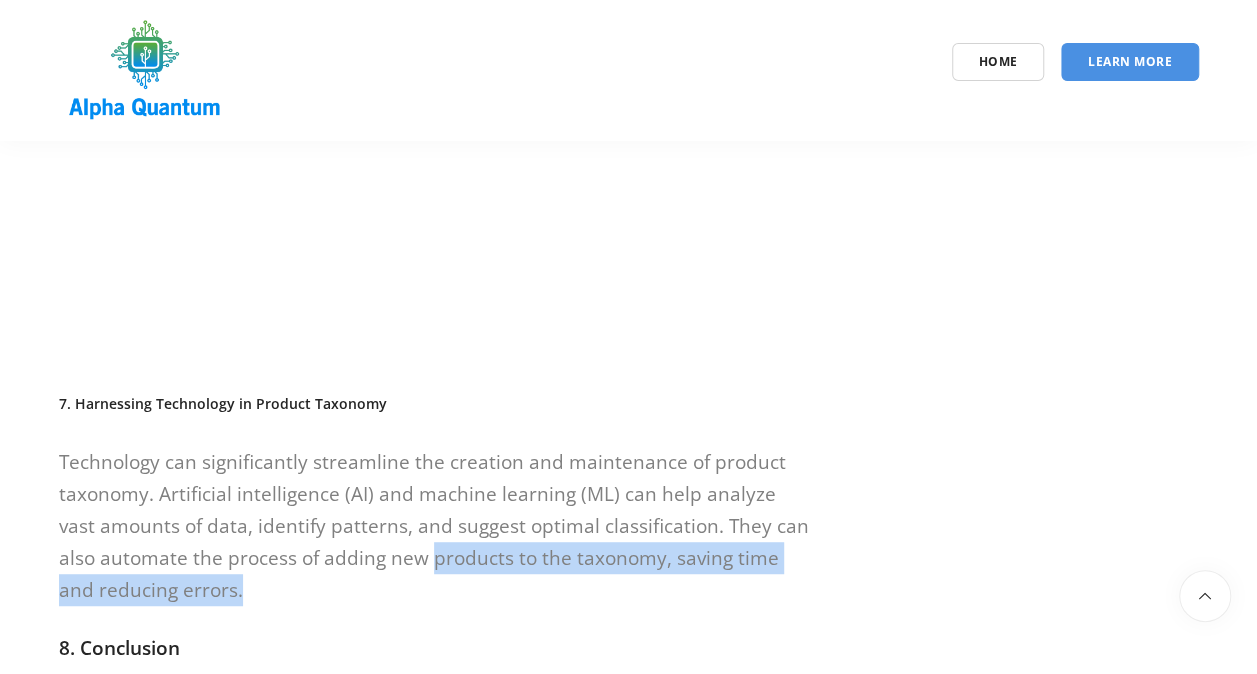 drag, startPoint x: 456, startPoint y: 542, endPoint x: 317, endPoint y: 501, distance: 144.92067 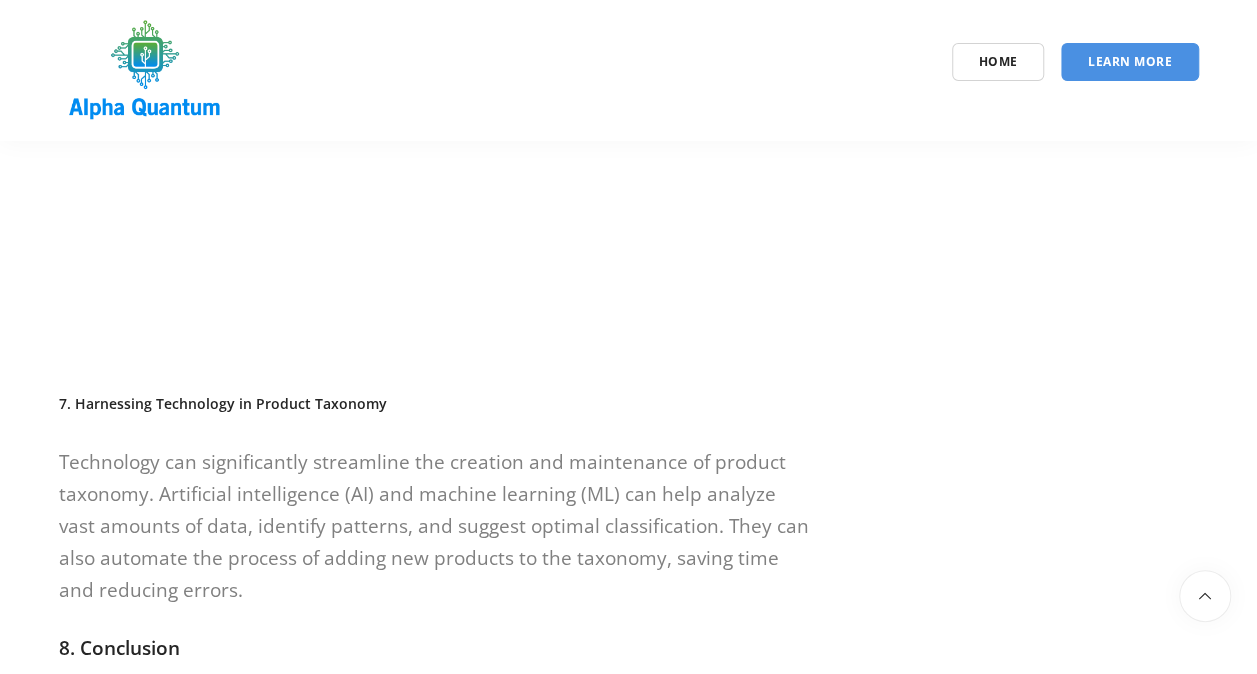 drag, startPoint x: 317, startPoint y: 501, endPoint x: 240, endPoint y: 474, distance: 81.596565 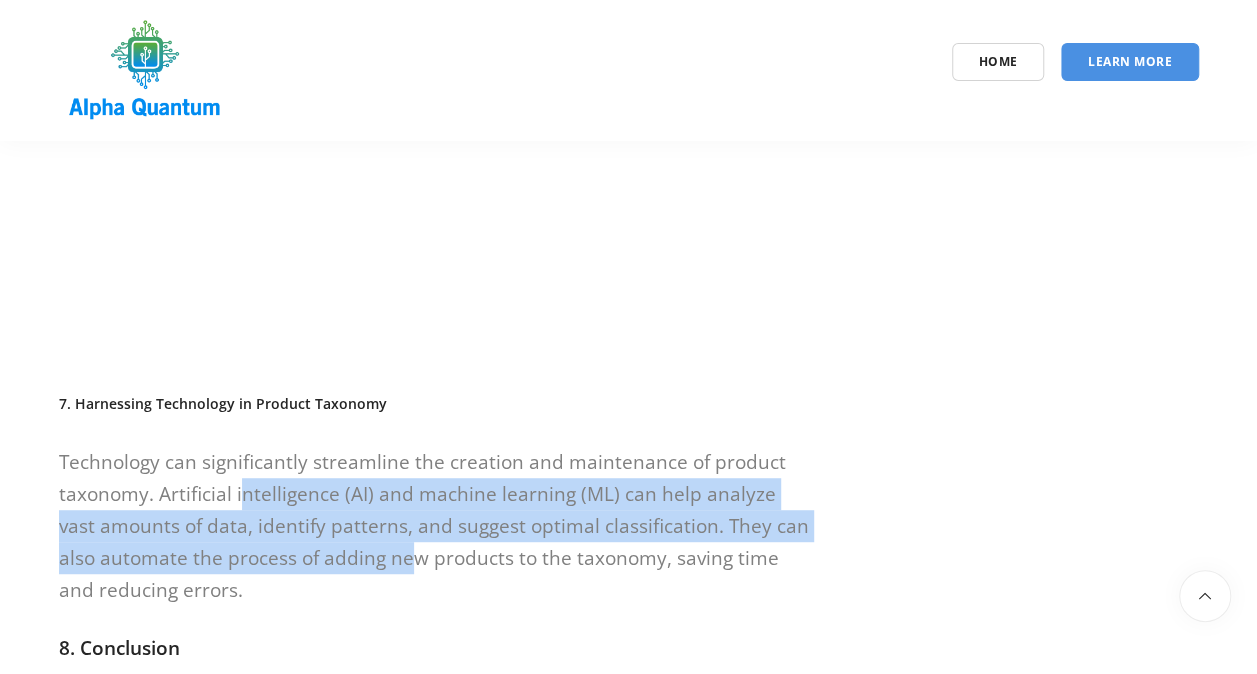 drag, startPoint x: 240, startPoint y: 474, endPoint x: 370, endPoint y: 534, distance: 143.1782 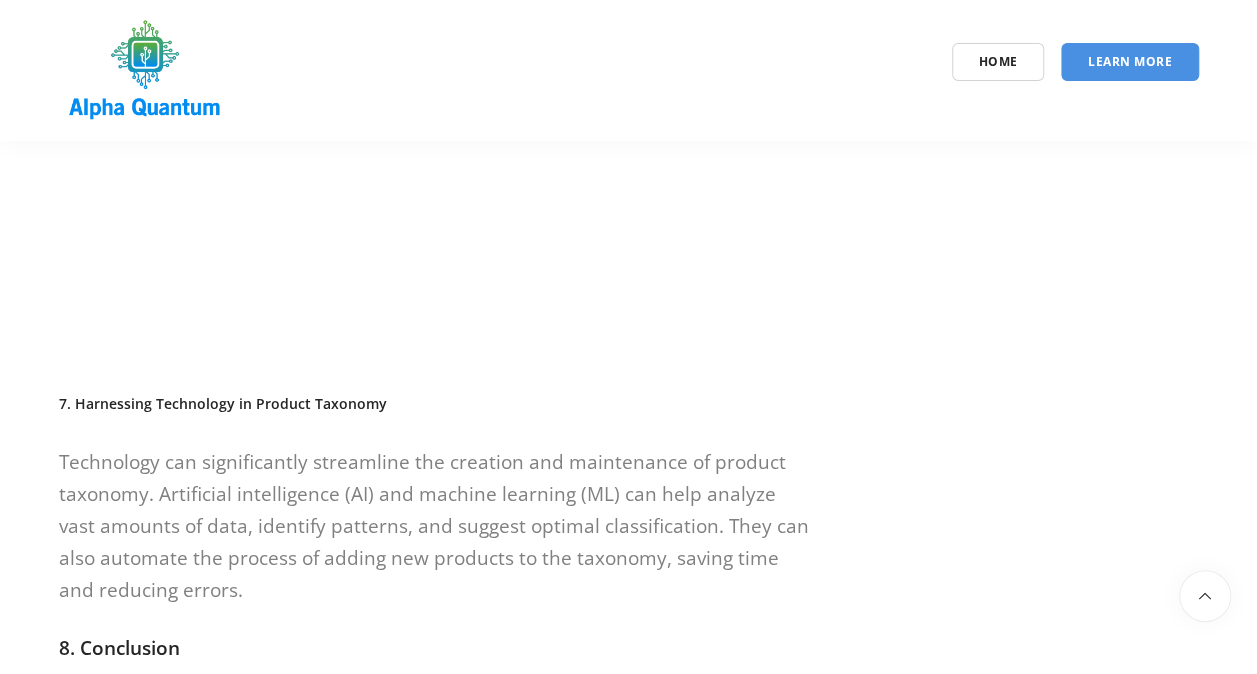 drag, startPoint x: 370, startPoint y: 534, endPoint x: 318, endPoint y: 558, distance: 57.271286 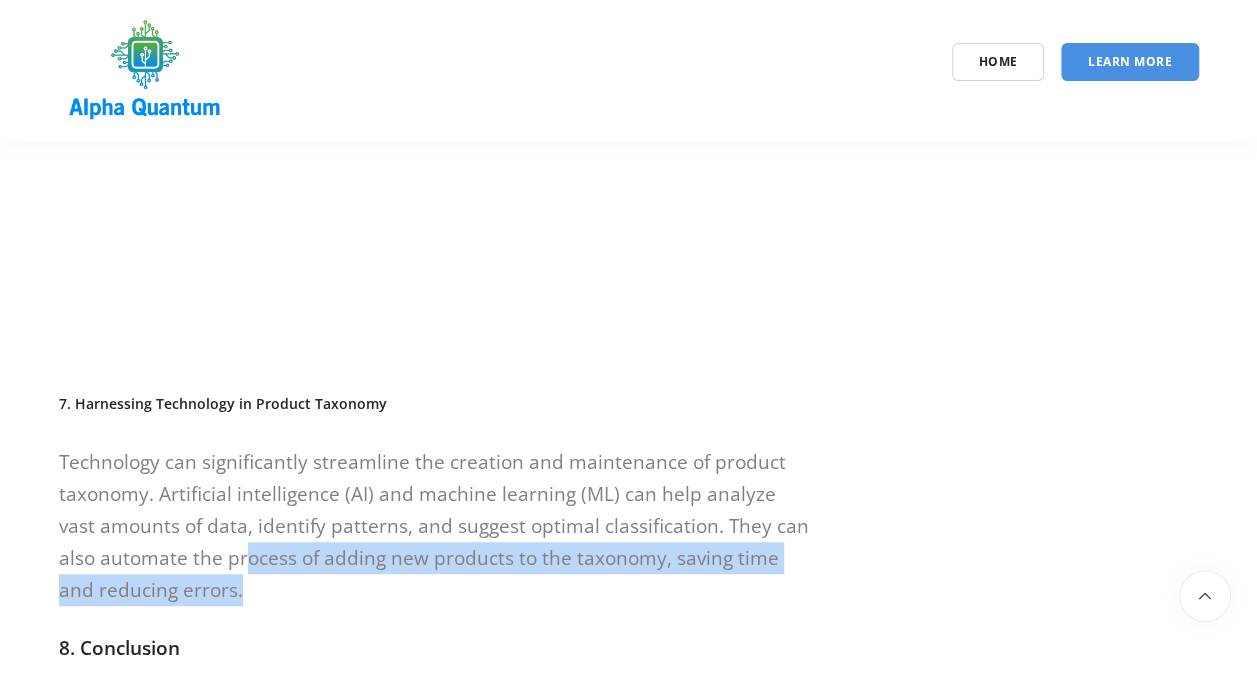 drag, startPoint x: 317, startPoint y: 558, endPoint x: 178, endPoint y: 508, distance: 147.71933 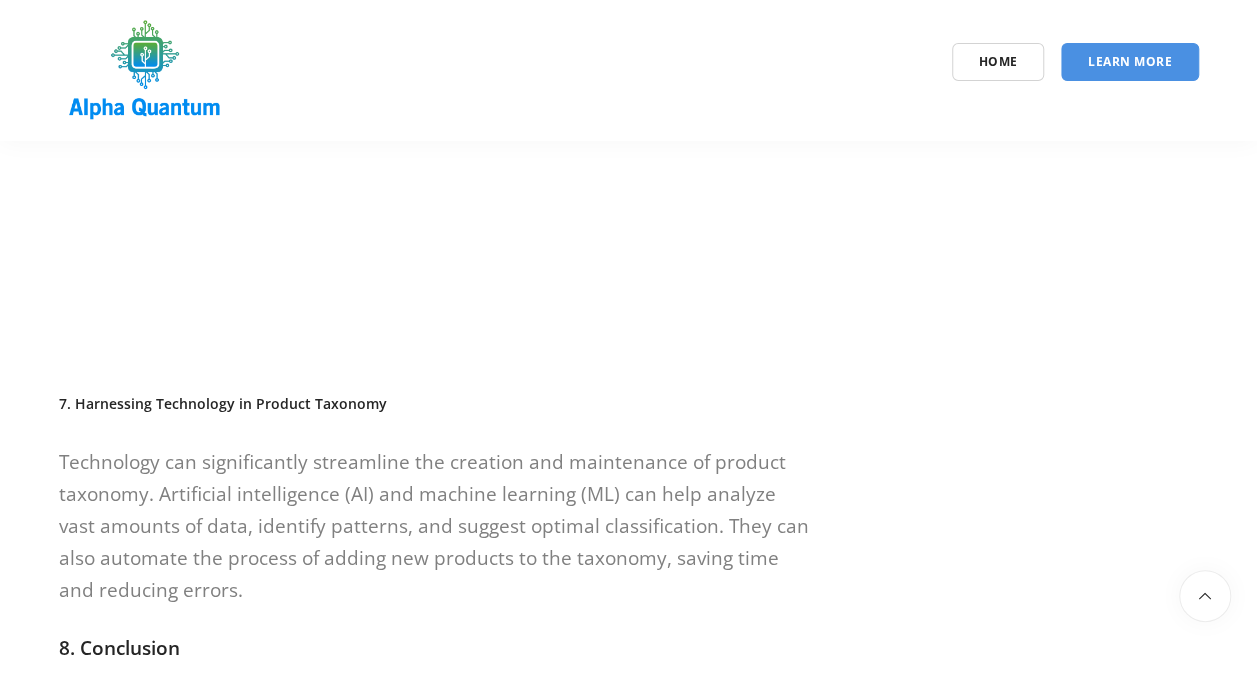 drag, startPoint x: 178, startPoint y: 508, endPoint x: 144, endPoint y: 489, distance: 38.948685 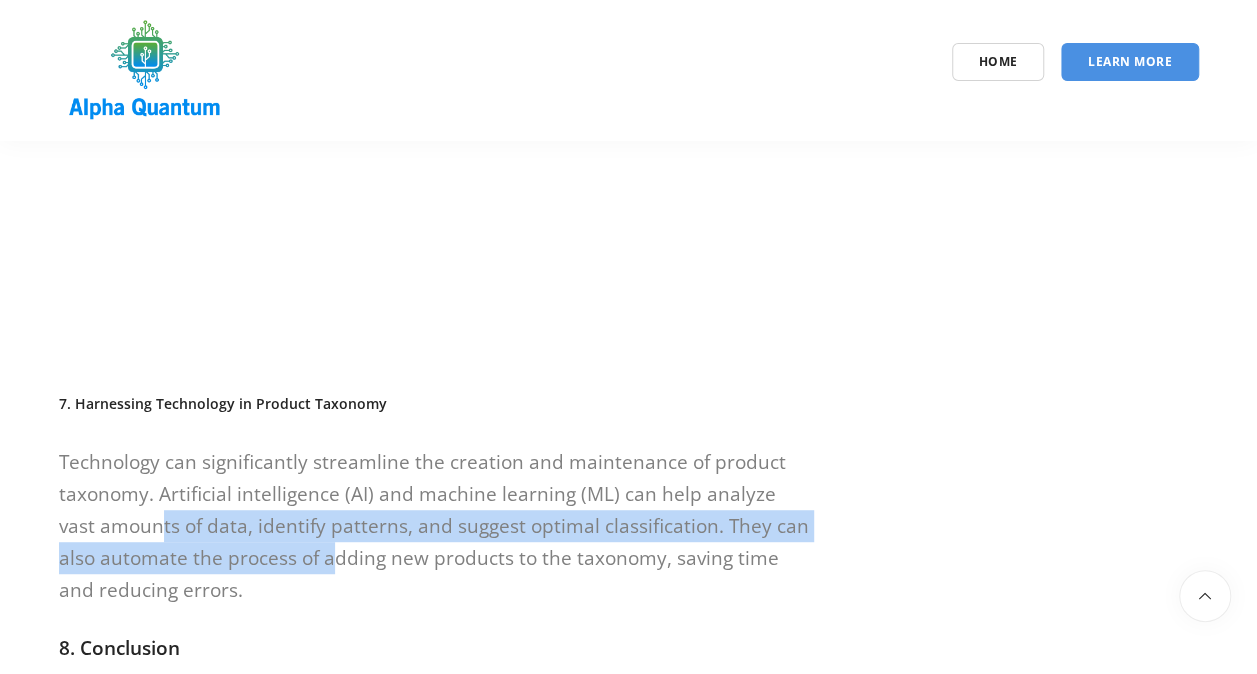 drag, startPoint x: 194, startPoint y: 505, endPoint x: 300, endPoint y: 538, distance: 111.01801 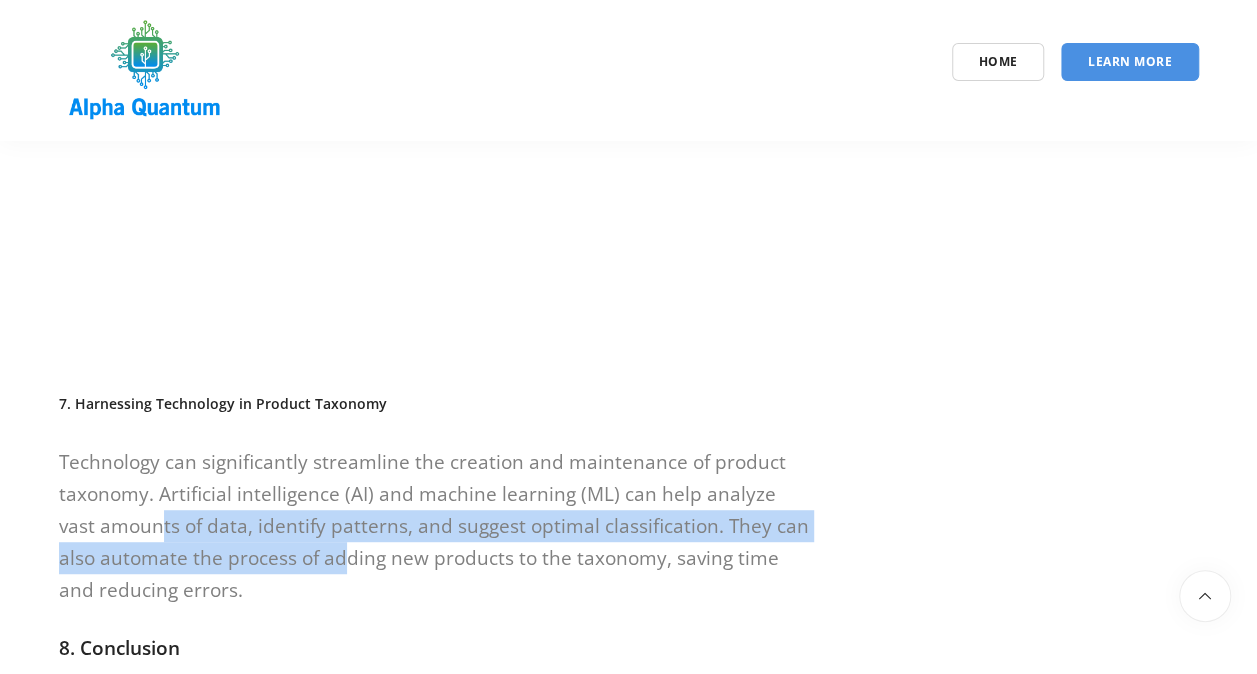 drag, startPoint x: 300, startPoint y: 538, endPoint x: 318, endPoint y: 559, distance: 27.658634 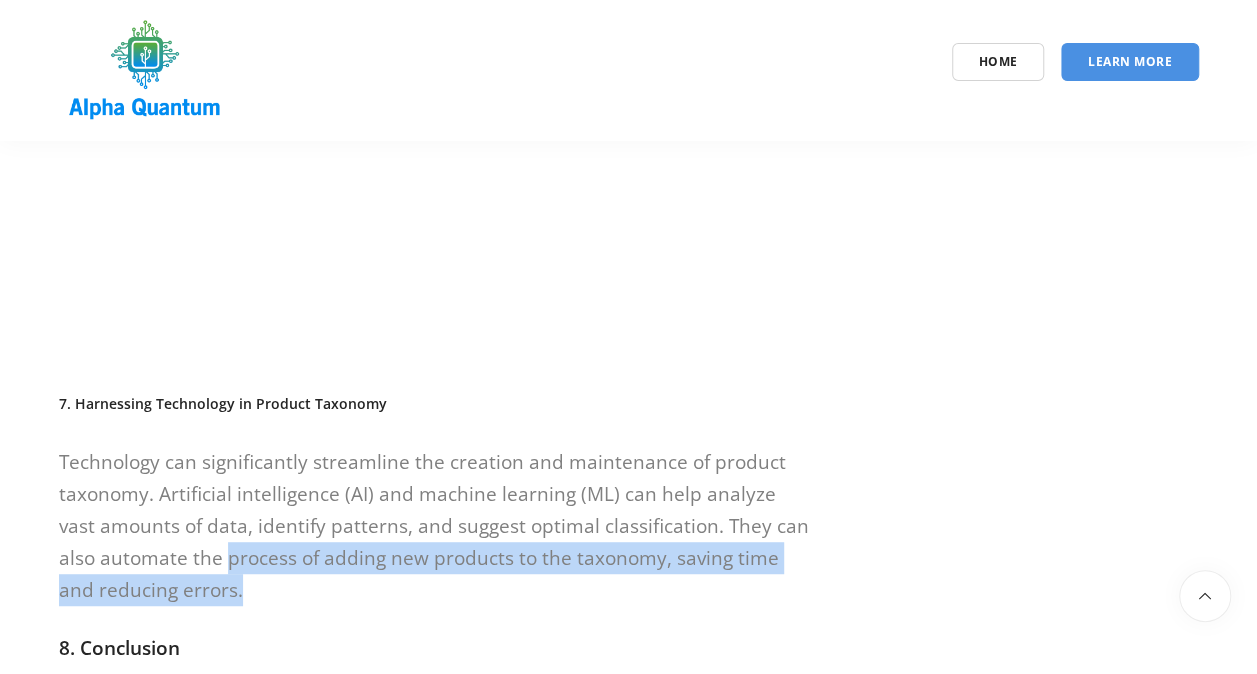 drag, startPoint x: 164, startPoint y: 510, endPoint x: 136, endPoint y: 506, distance: 28.284271 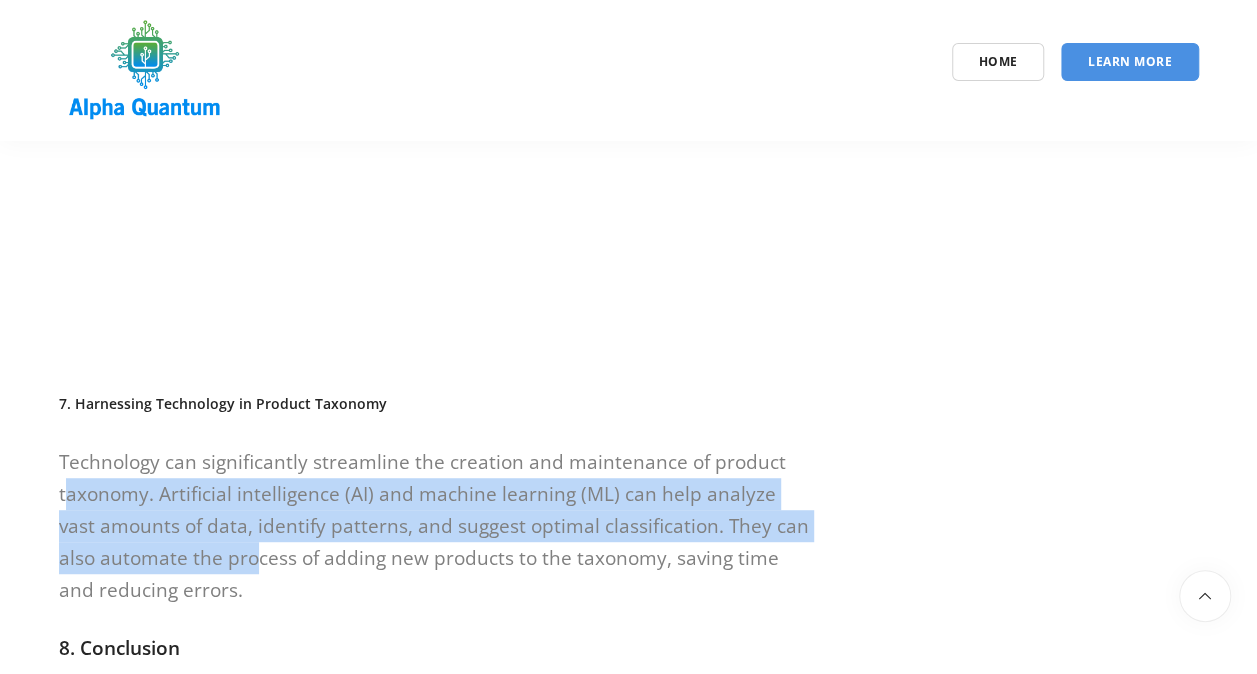 drag, startPoint x: 136, startPoint y: 506, endPoint x: 266, endPoint y: 534, distance: 132.9812 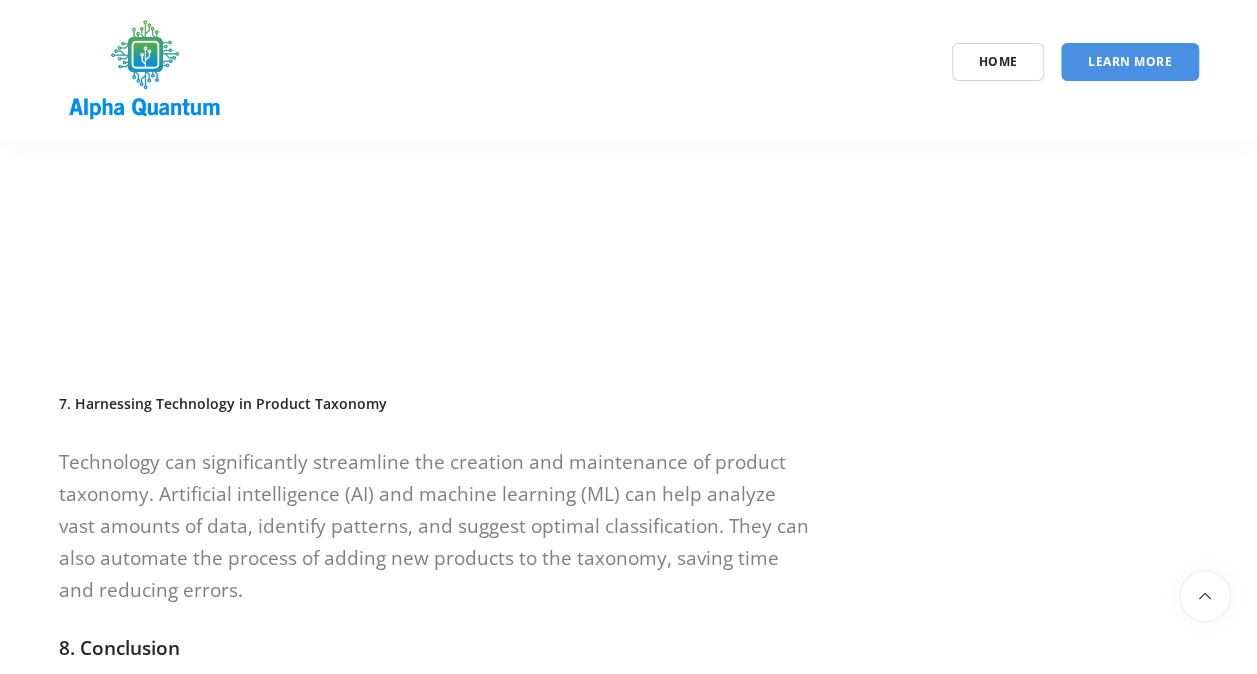 drag, startPoint x: 266, startPoint y: 534, endPoint x: 322, endPoint y: 552, distance: 58.821766 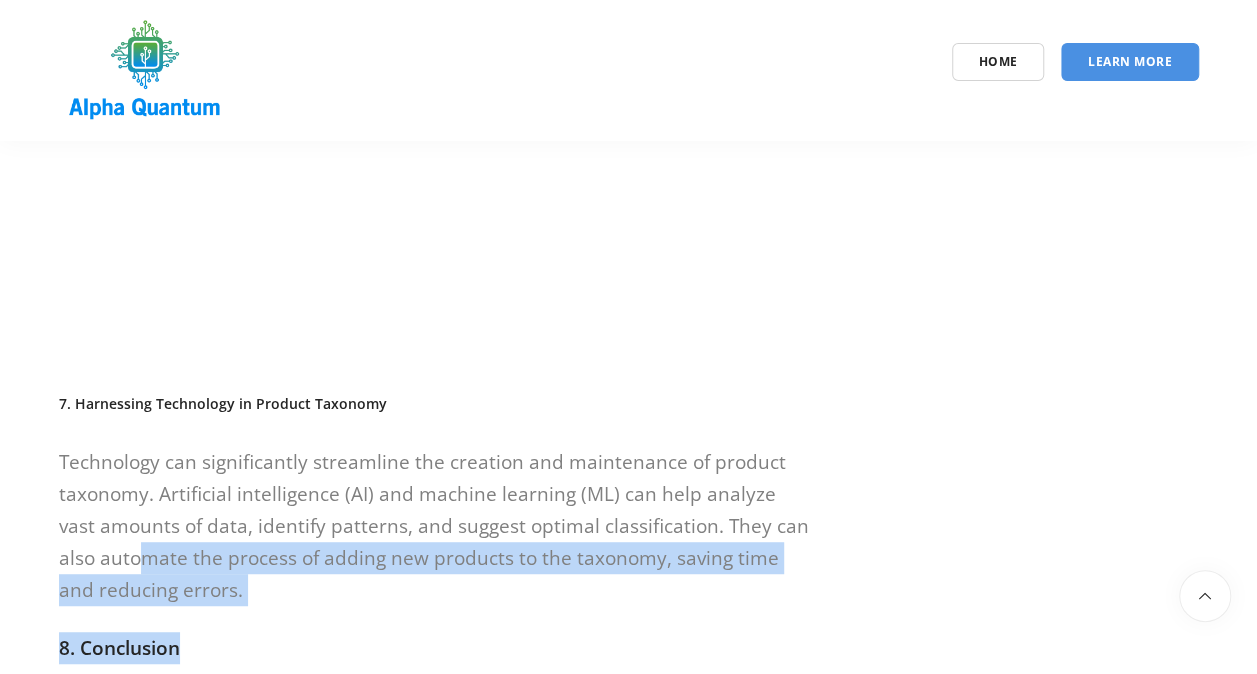 drag, startPoint x: 246, startPoint y: 553, endPoint x: 80, endPoint y: 498, distance: 174.87424 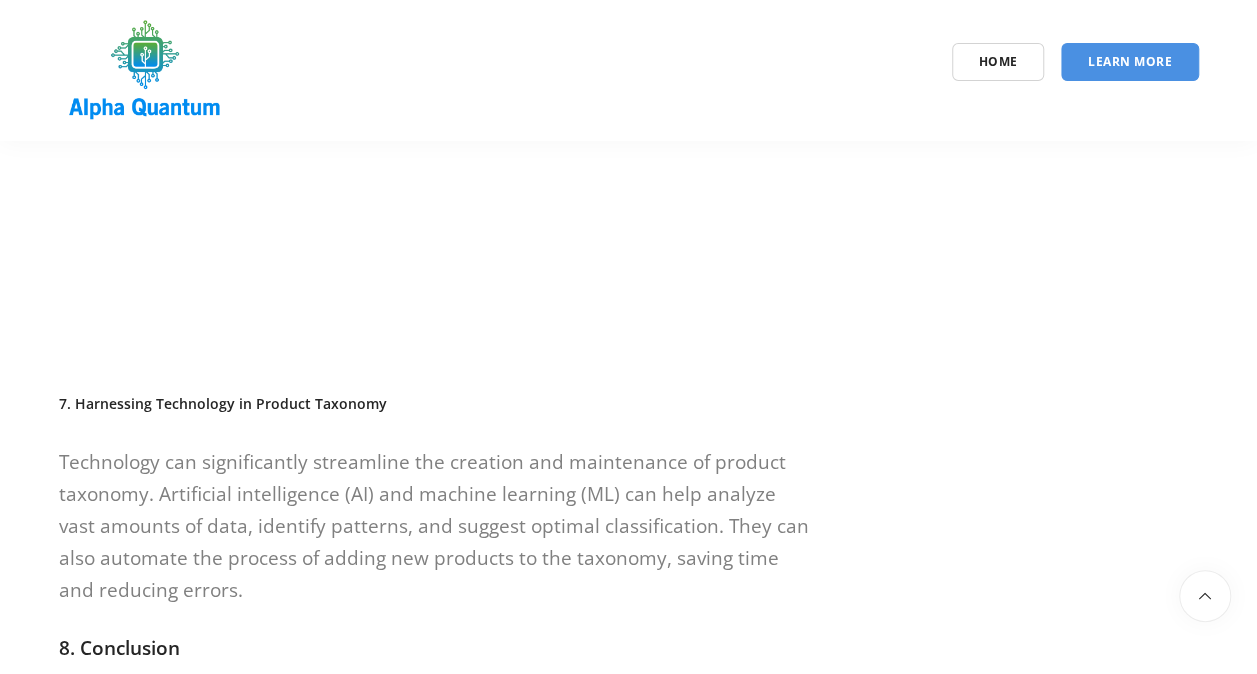 drag, startPoint x: 80, startPoint y: 498, endPoint x: 47, endPoint y: 482, distance: 36.67424 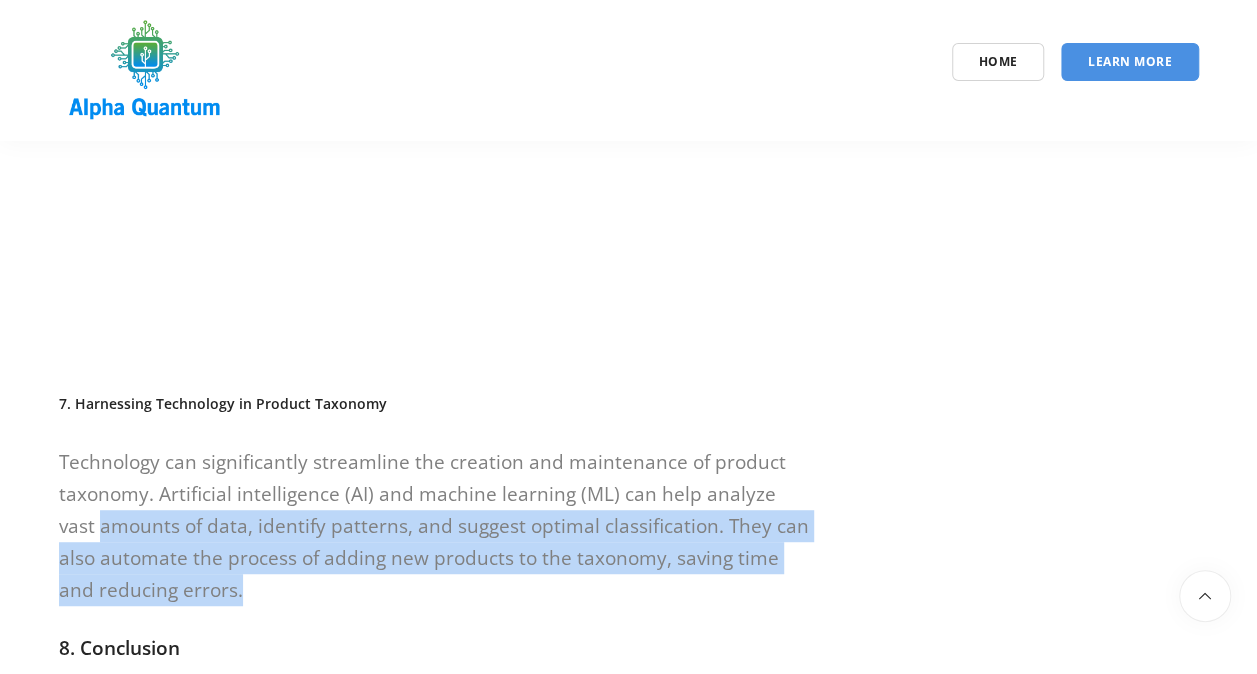 drag, startPoint x: 46, startPoint y: 482, endPoint x: 342, endPoint y: 576, distance: 310.56723 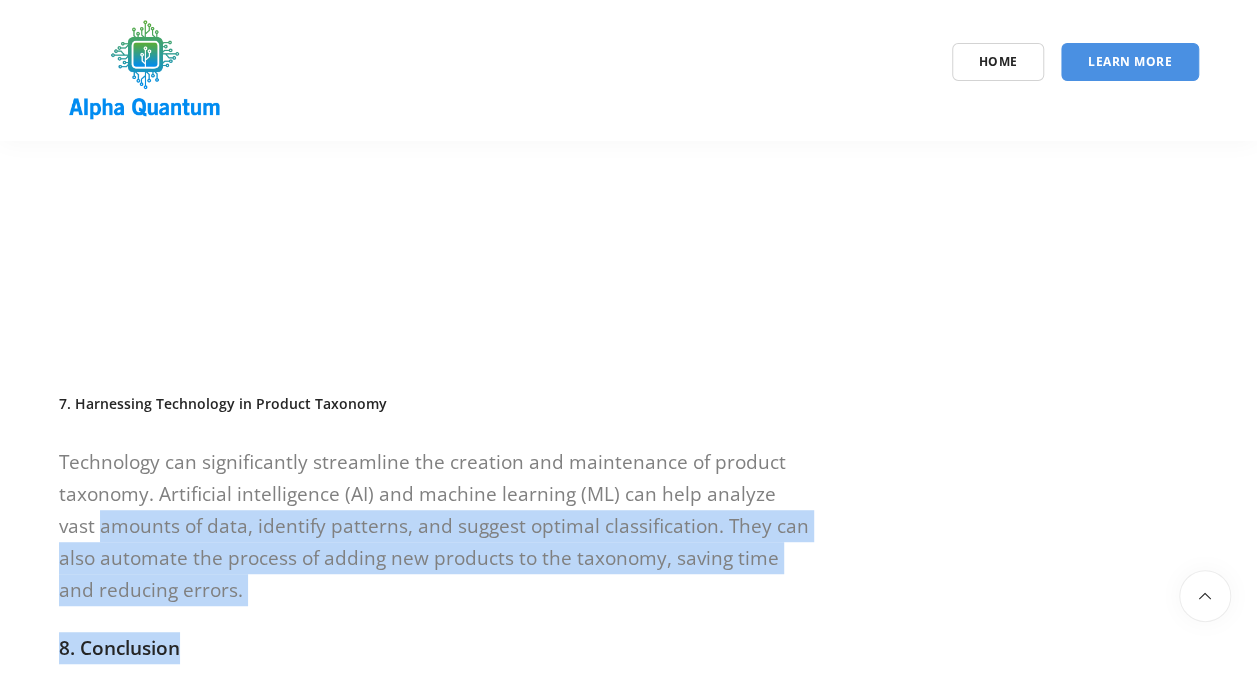 drag, startPoint x: 342, startPoint y: 576, endPoint x: 394, endPoint y: 582, distance: 52.34501 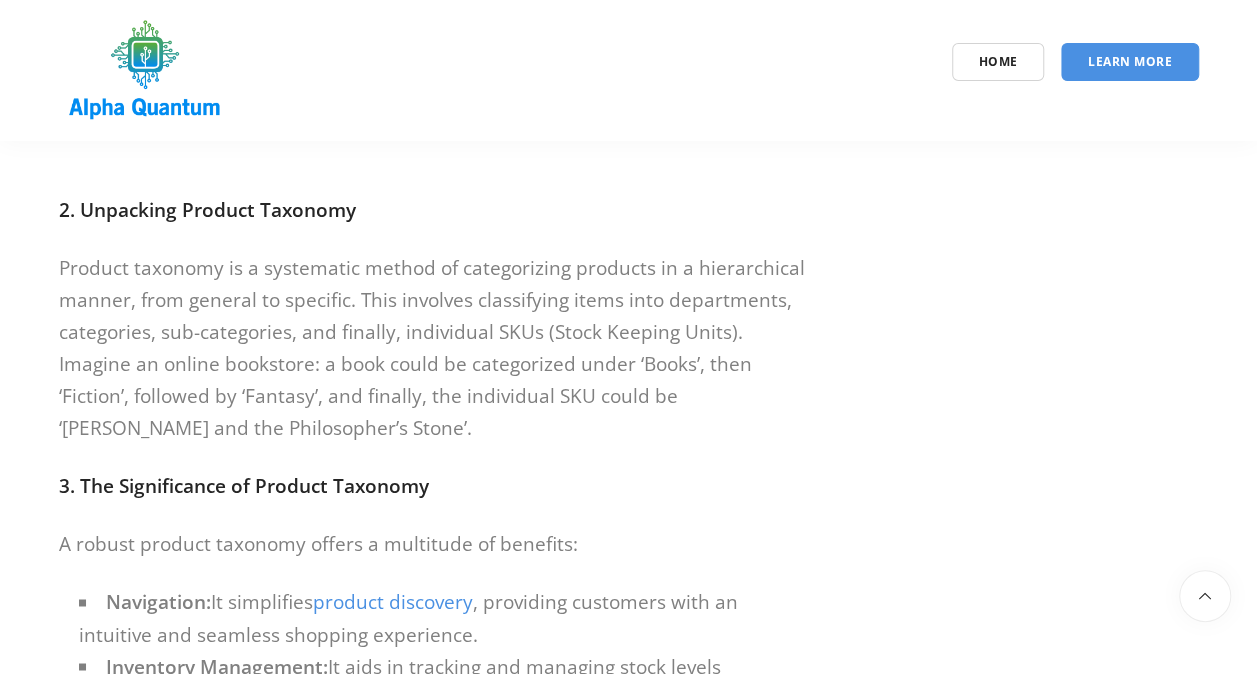 scroll, scrollTop: 1200, scrollLeft: 0, axis: vertical 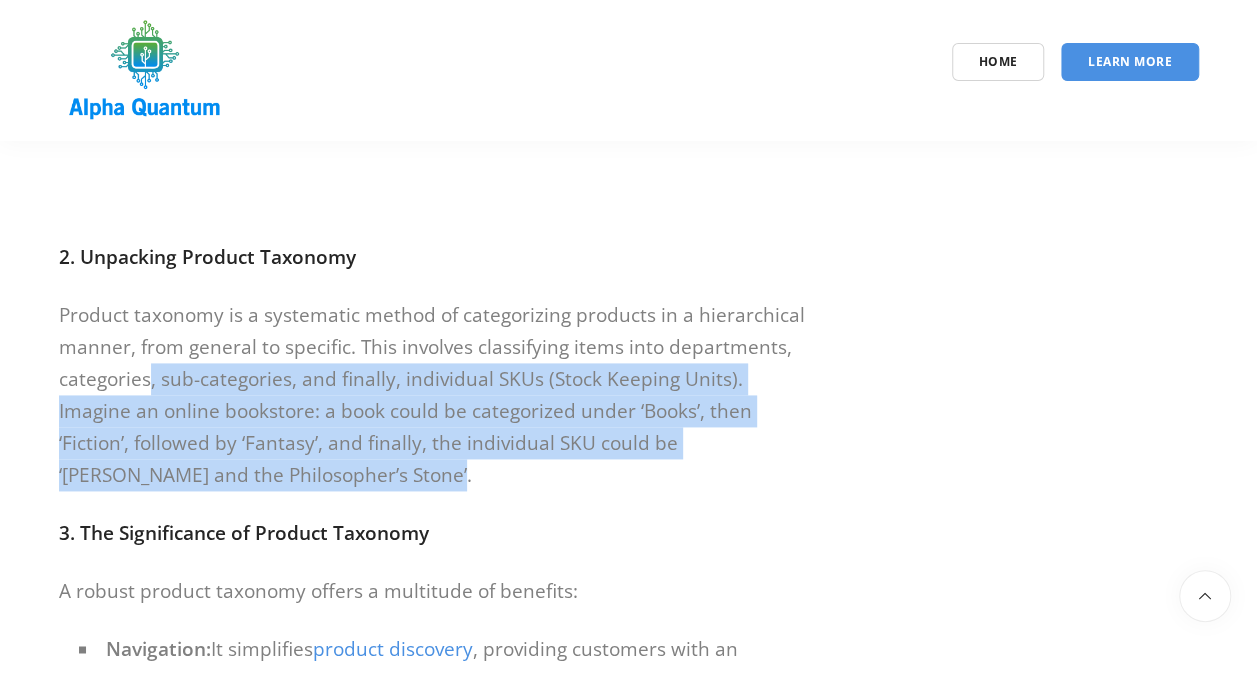 drag, startPoint x: 347, startPoint y: 396, endPoint x: 611, endPoint y: 451, distance: 269.6683 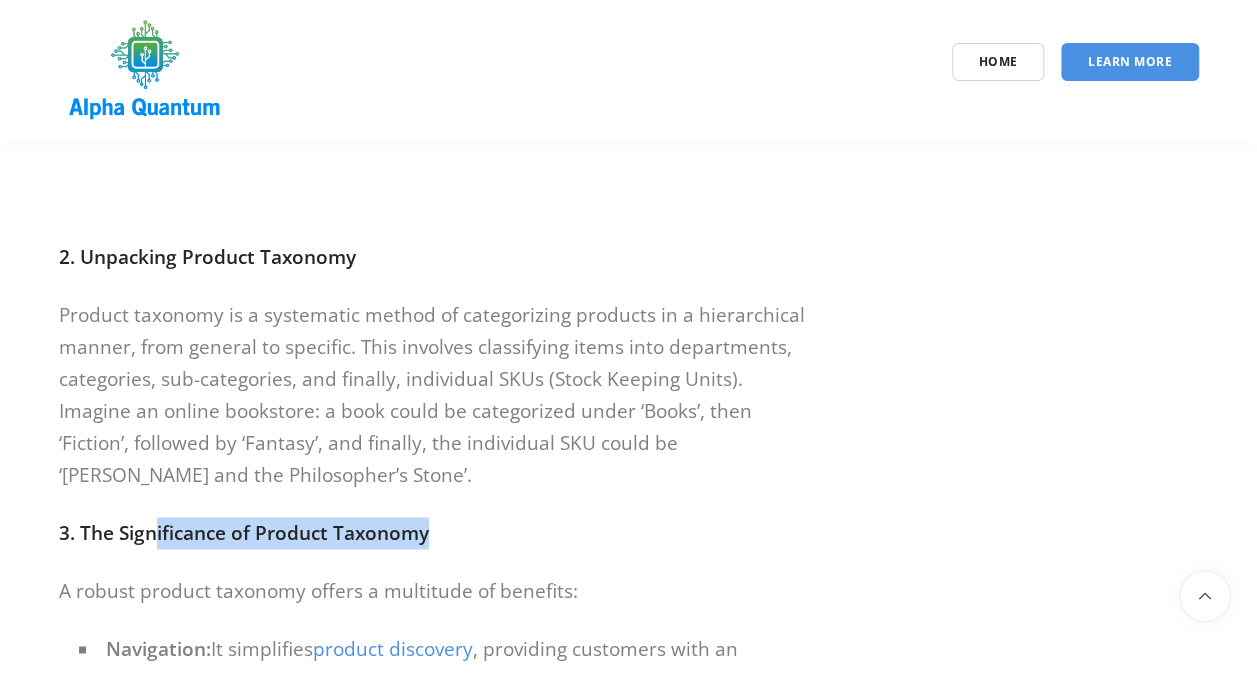 drag, startPoint x: 436, startPoint y: 508, endPoint x: 490, endPoint y: 504, distance: 54.147945 